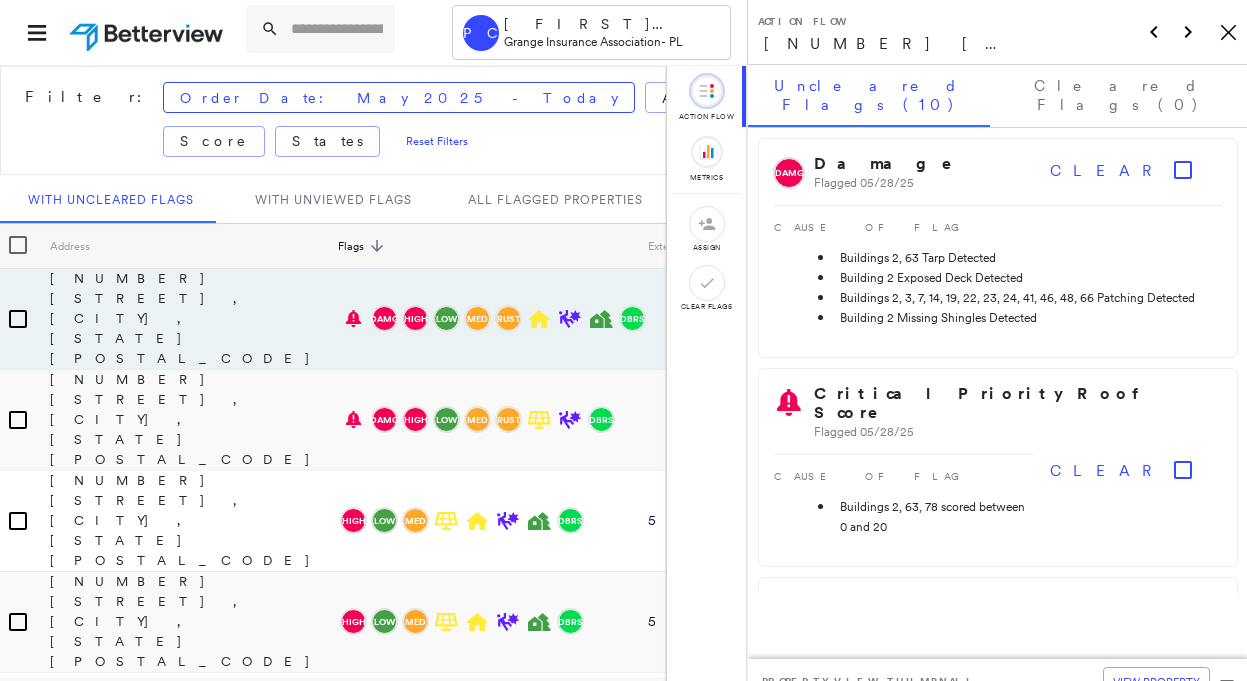 scroll, scrollTop: 0, scrollLeft: 0, axis: both 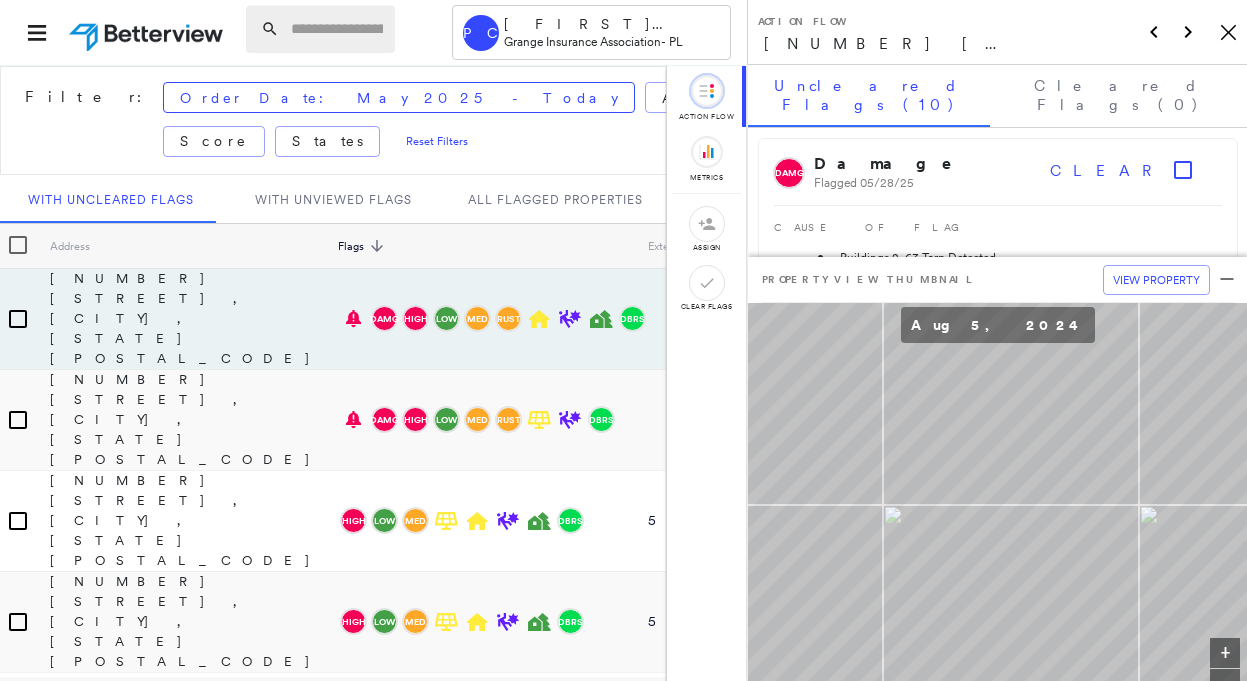 click at bounding box center [337, 29] 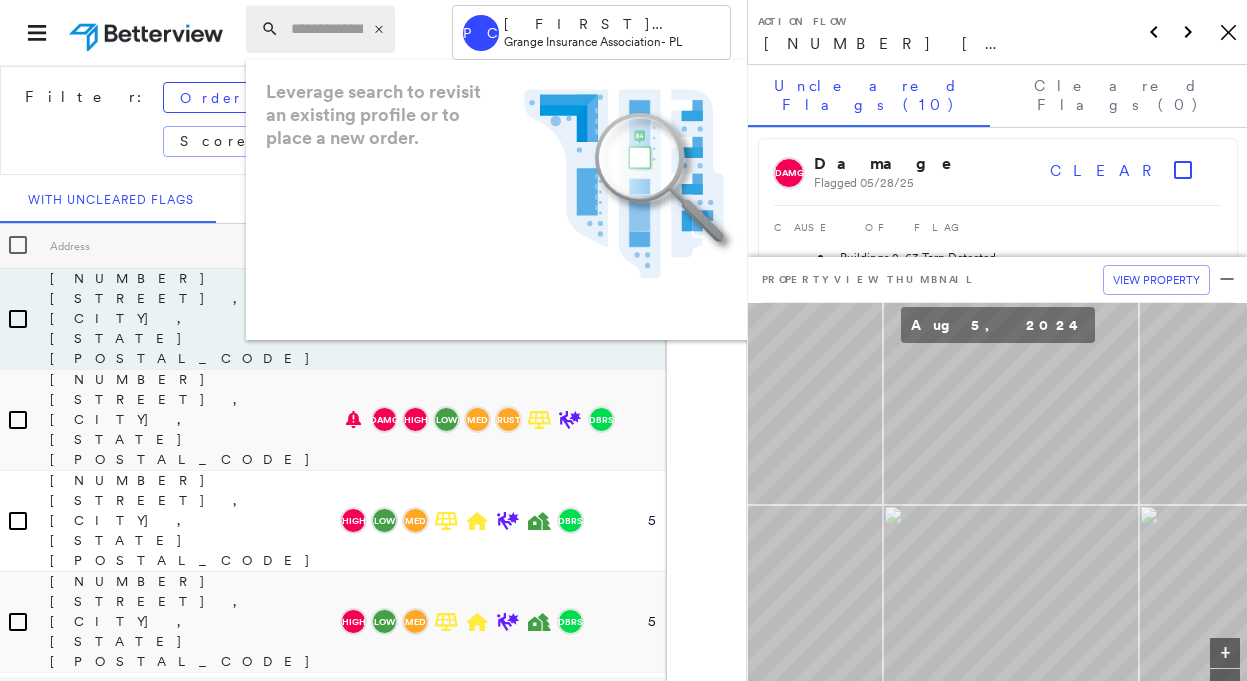 paste on "**********" 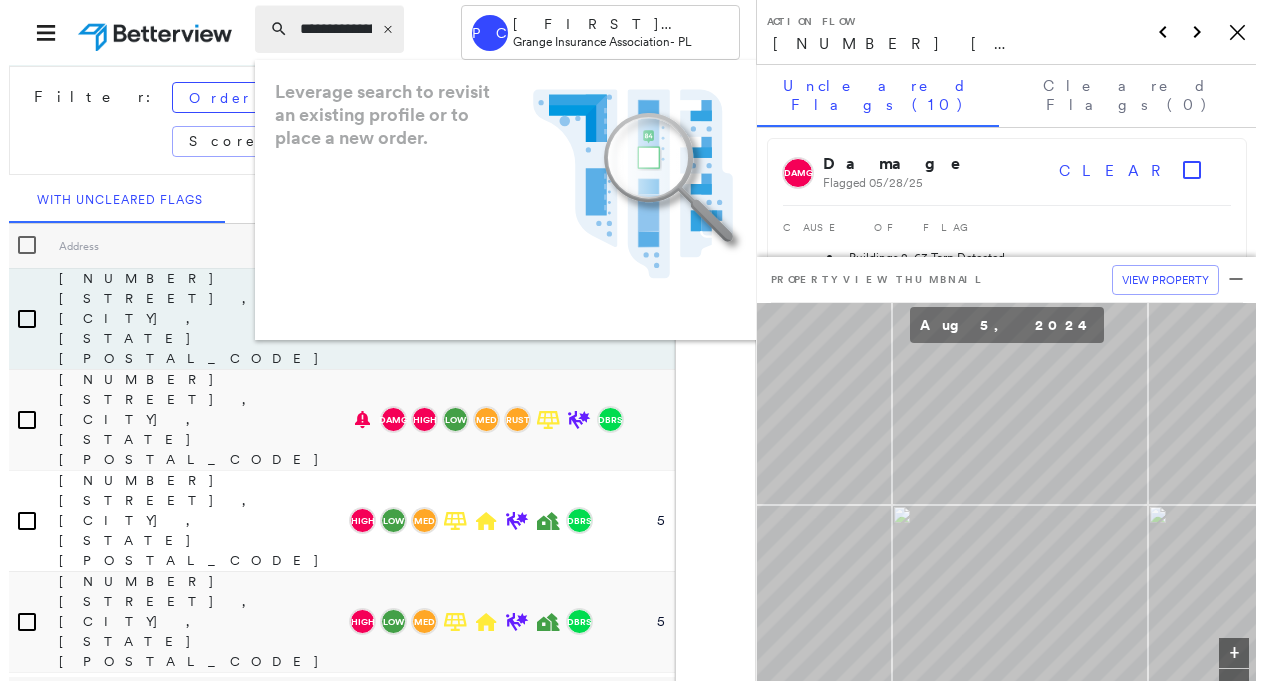 scroll, scrollTop: 0, scrollLeft: 81, axis: horizontal 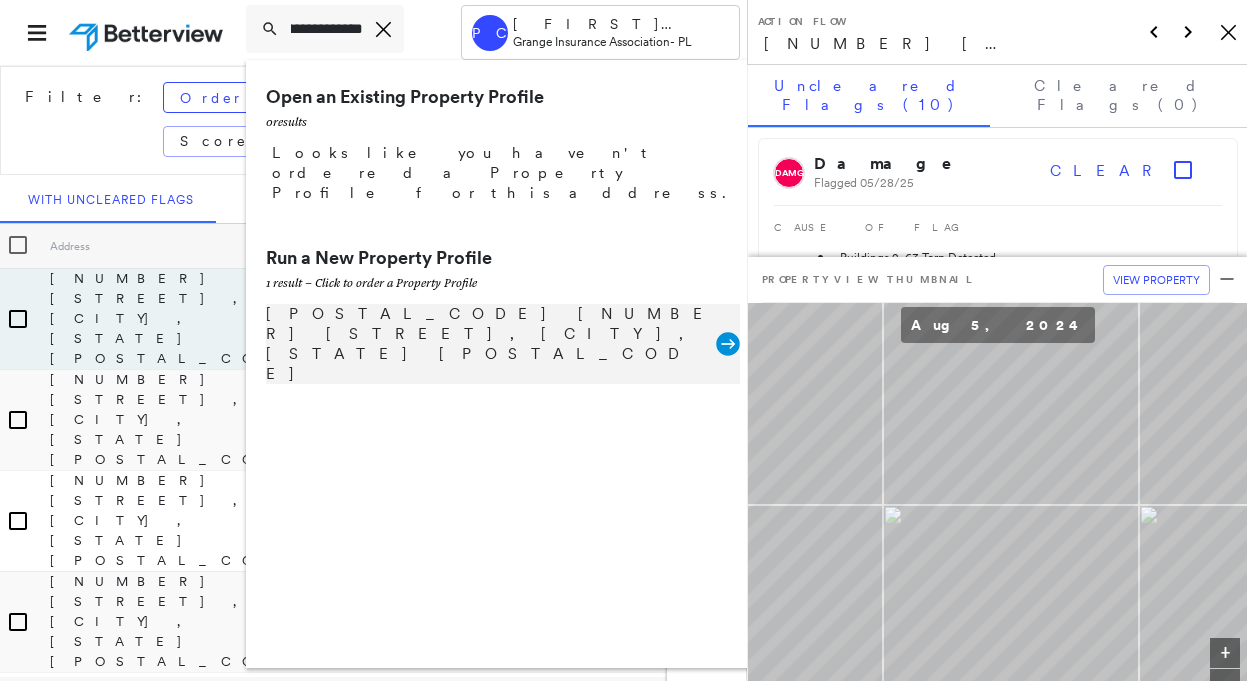 type on "**********" 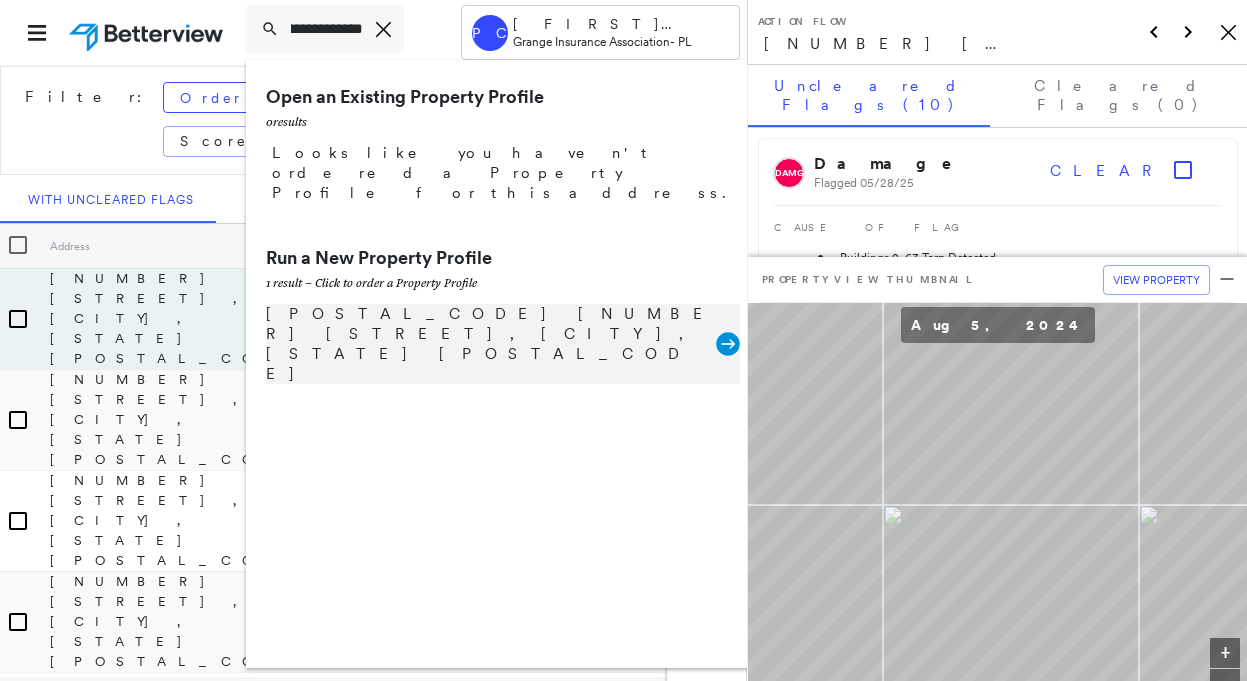 click on "[POSTAL_CODE] [NUMBER] [STREET], [CITY], [STATE] [POSTAL_CODE]" at bounding box center (491, 344) 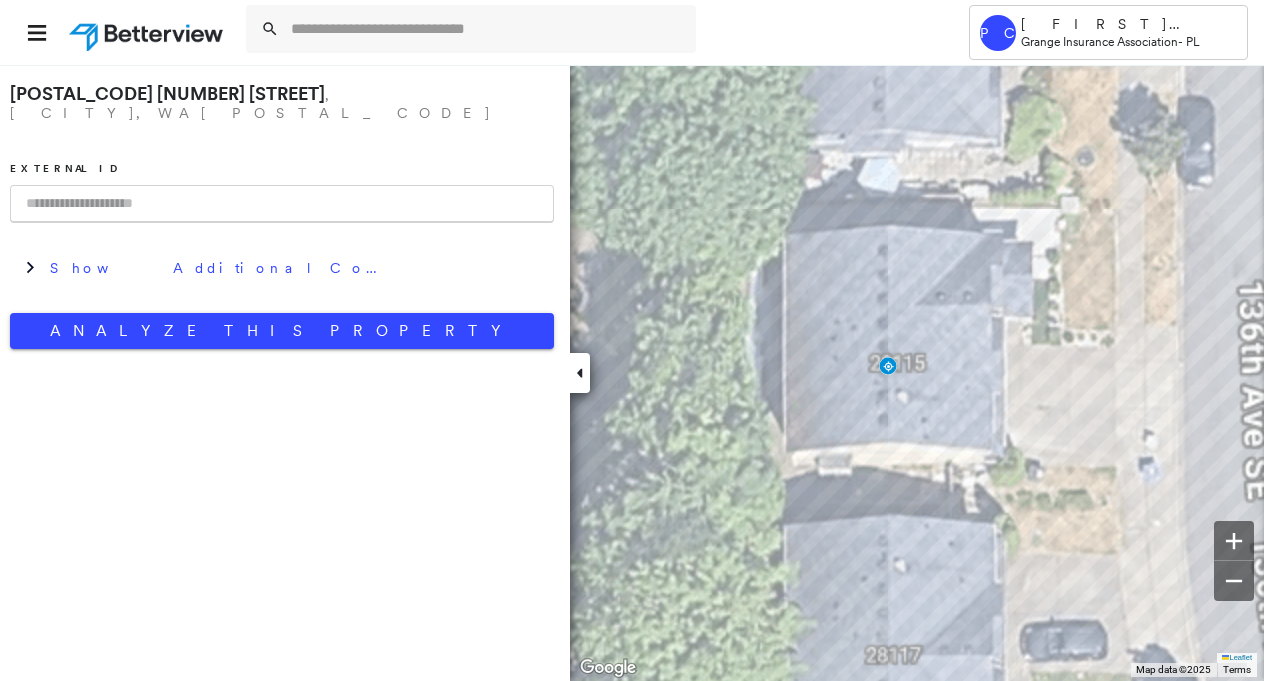 click at bounding box center (282, 204) 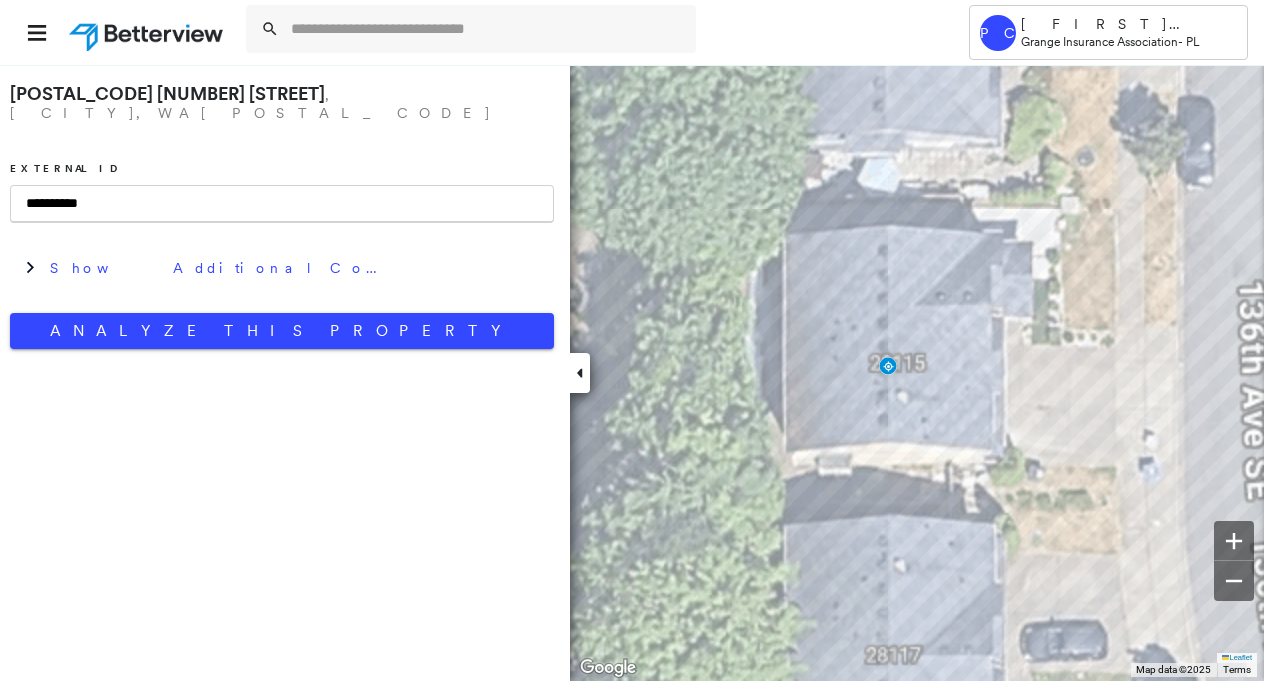 type on "**********" 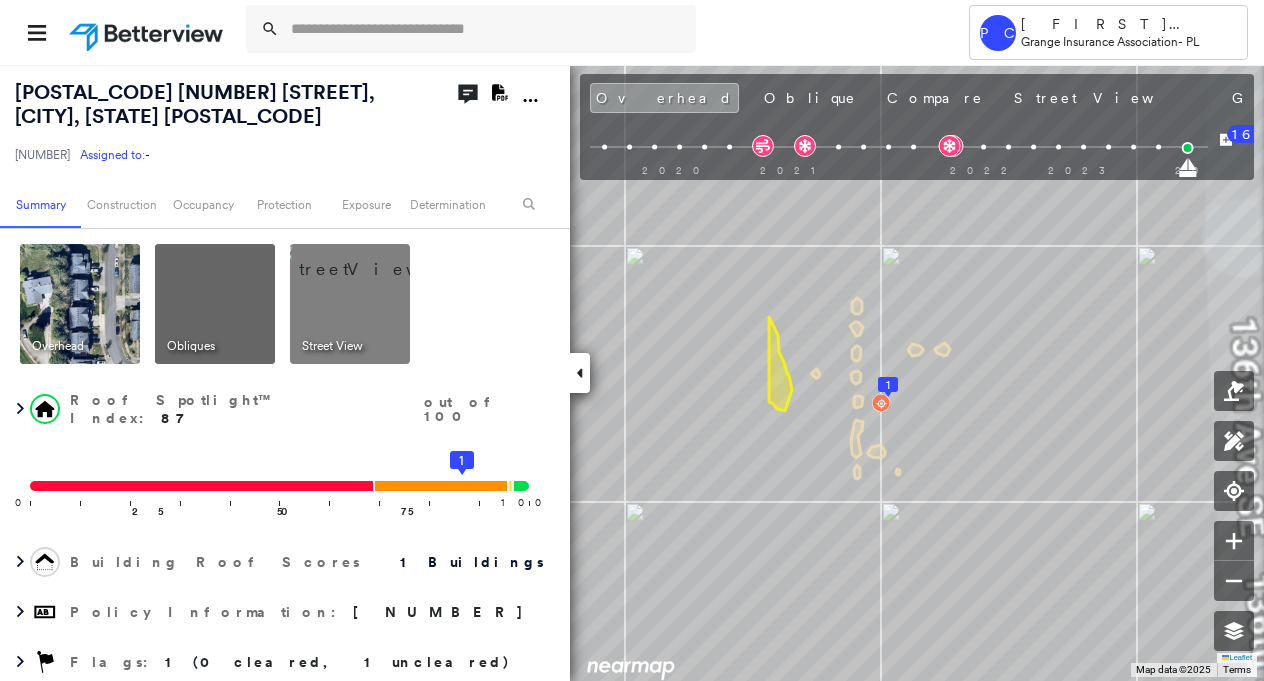 click 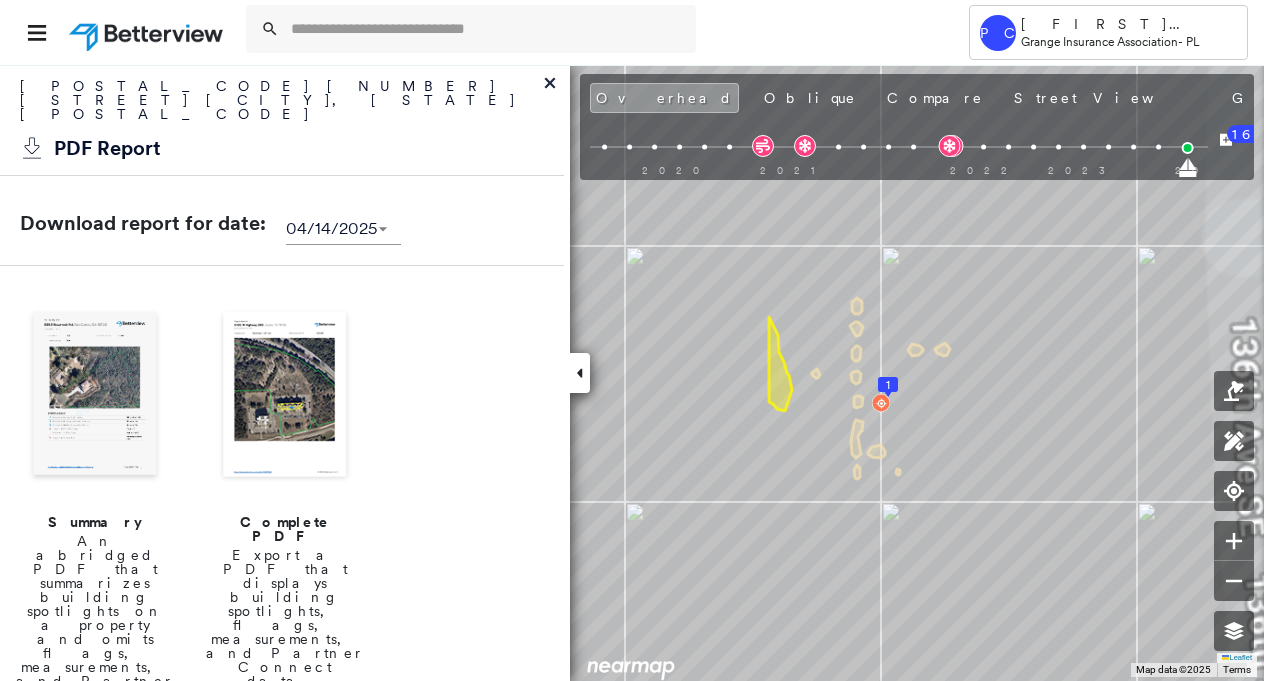 click at bounding box center [95, 396] 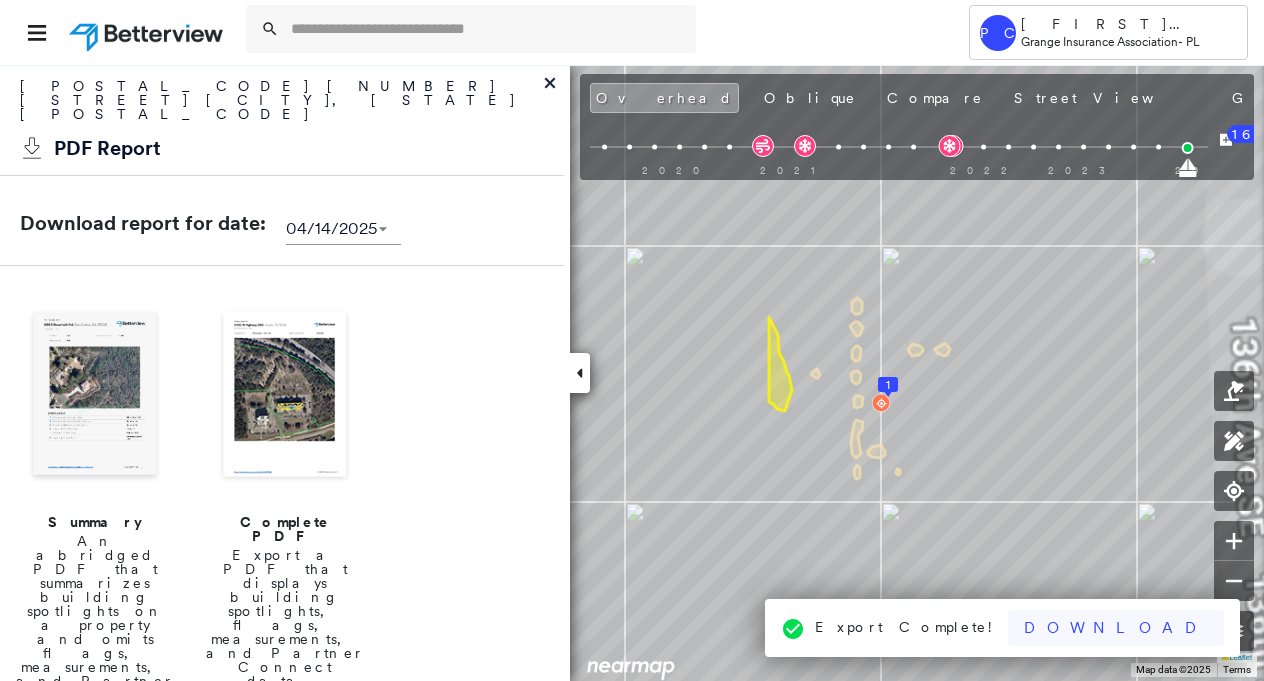 click on "Download" at bounding box center [1116, 628] 